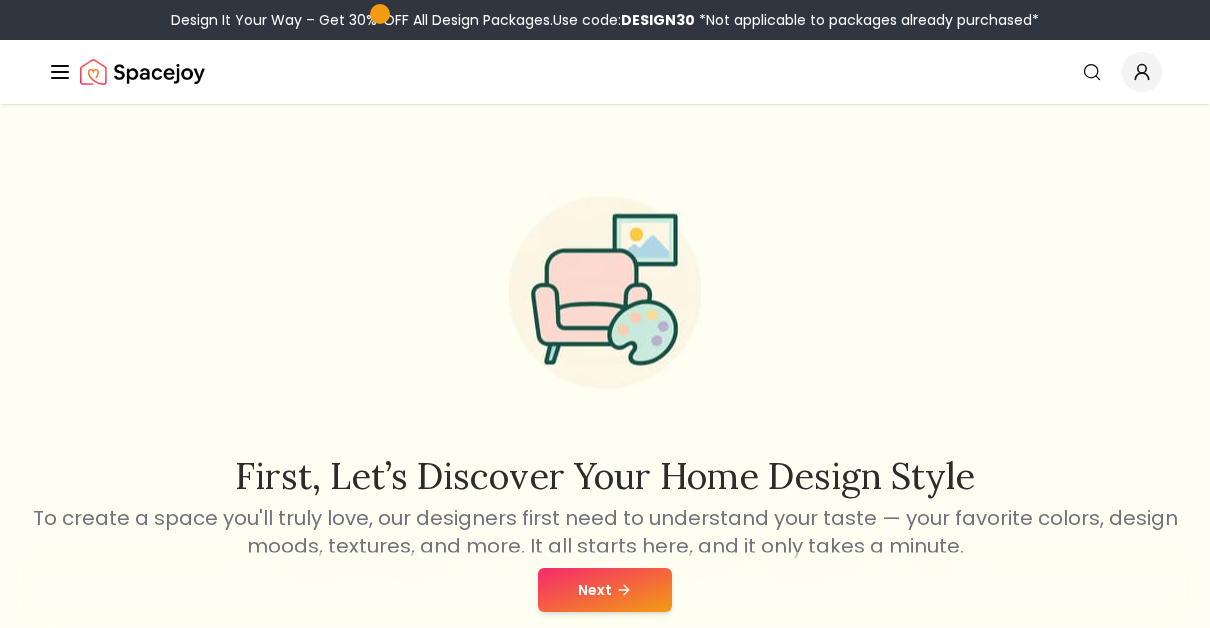 scroll, scrollTop: 693, scrollLeft: 0, axis: vertical 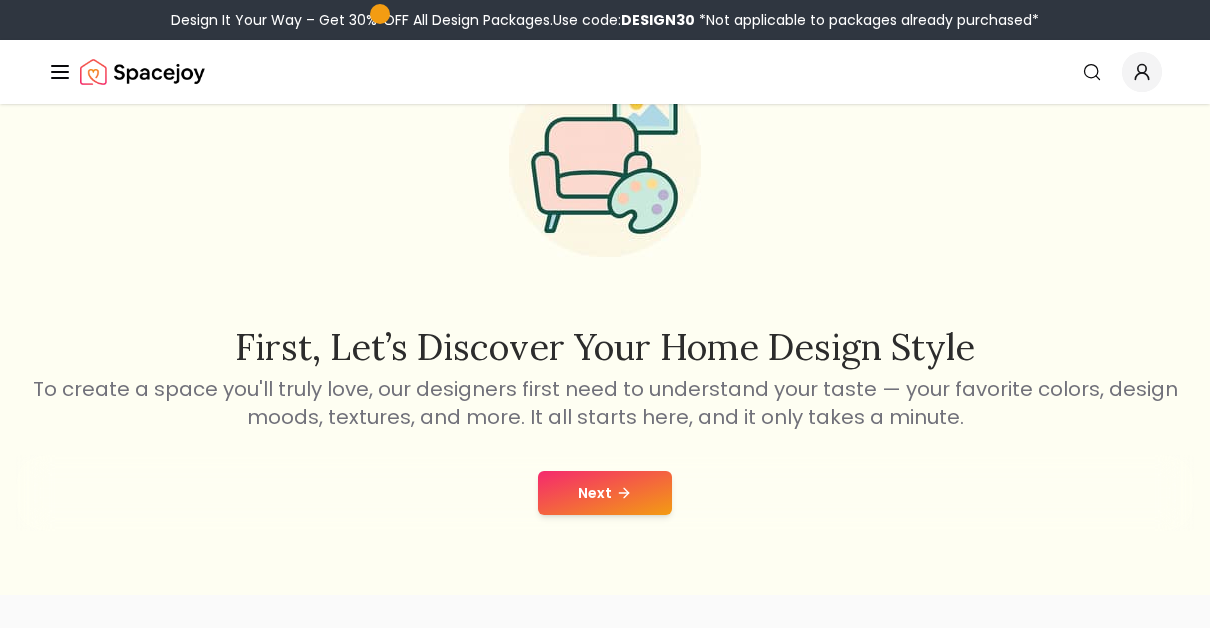 click on "Next" at bounding box center (605, 493) 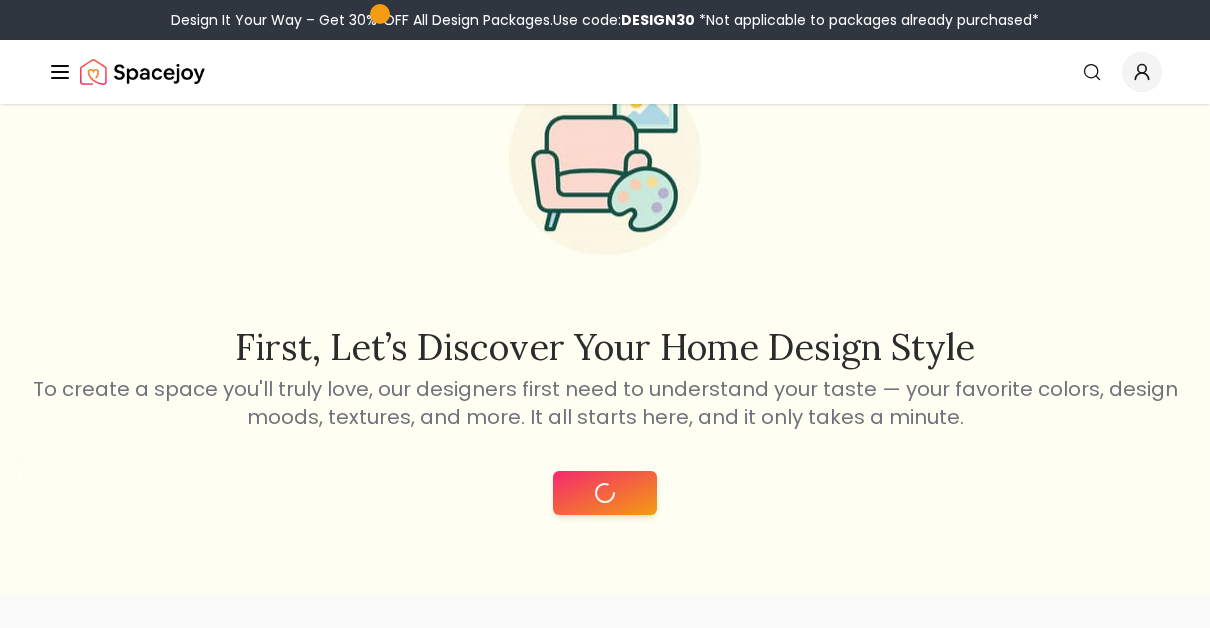 scroll, scrollTop: 0, scrollLeft: 0, axis: both 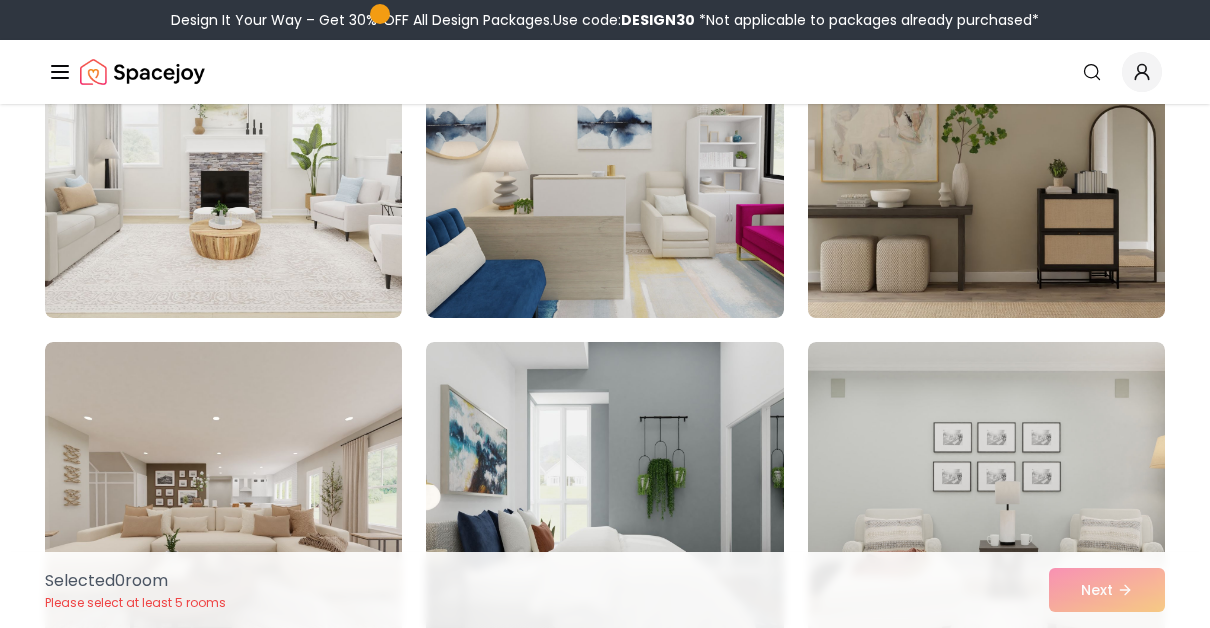 click at bounding box center (986, 158) 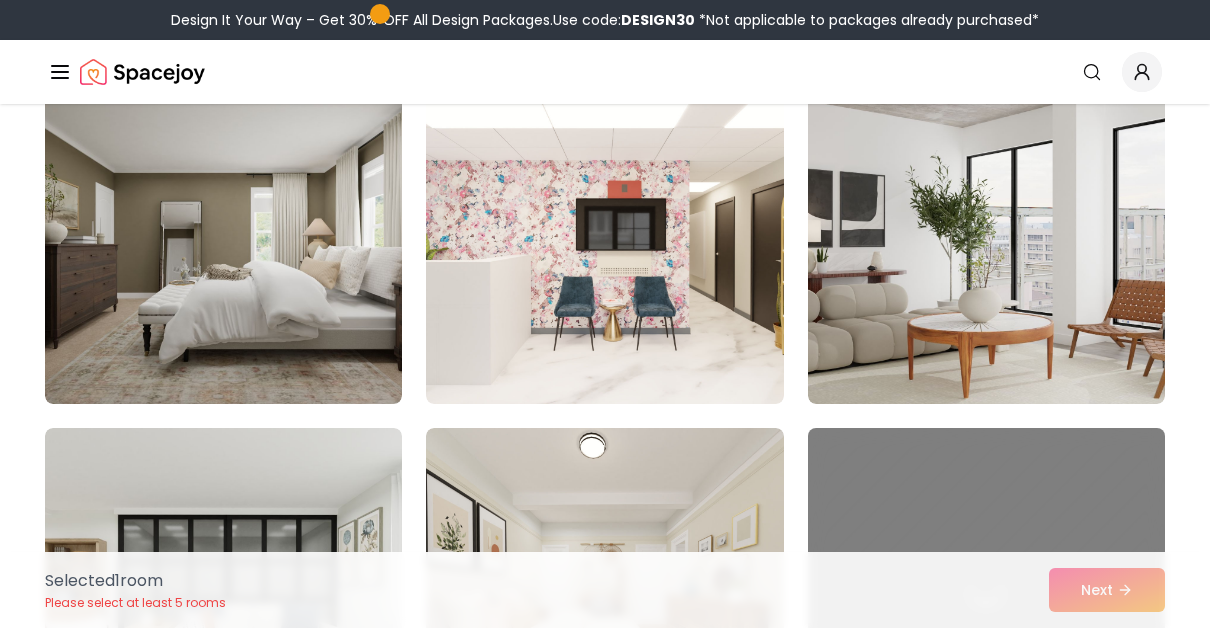 scroll, scrollTop: 3252, scrollLeft: 0, axis: vertical 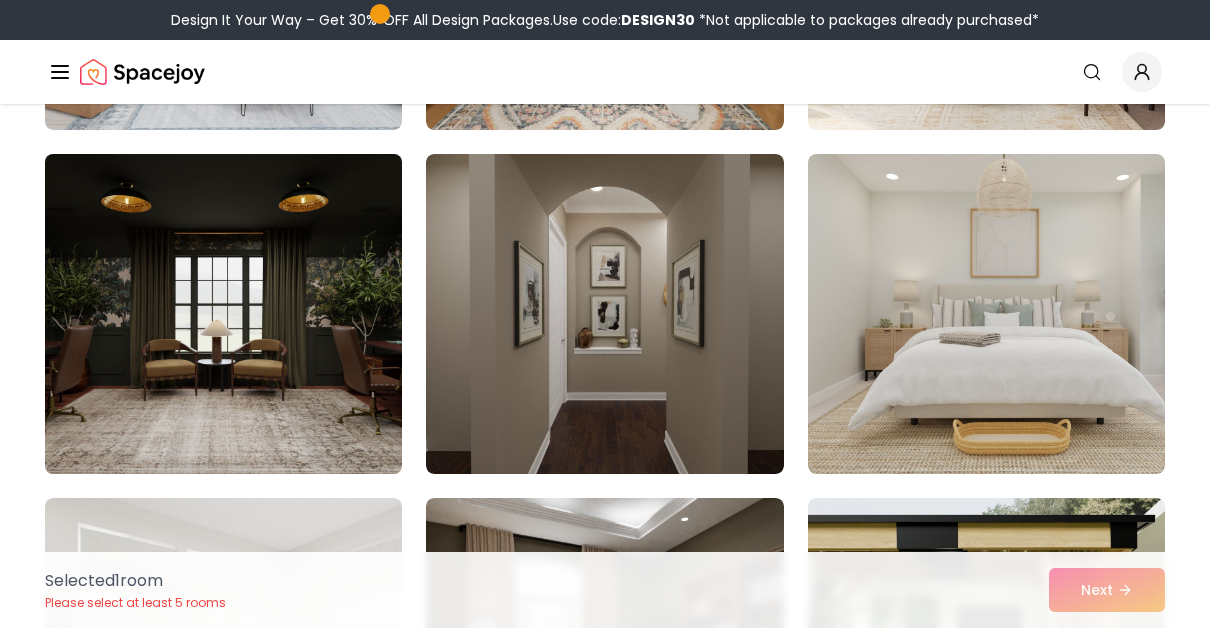 click at bounding box center (223, 314) 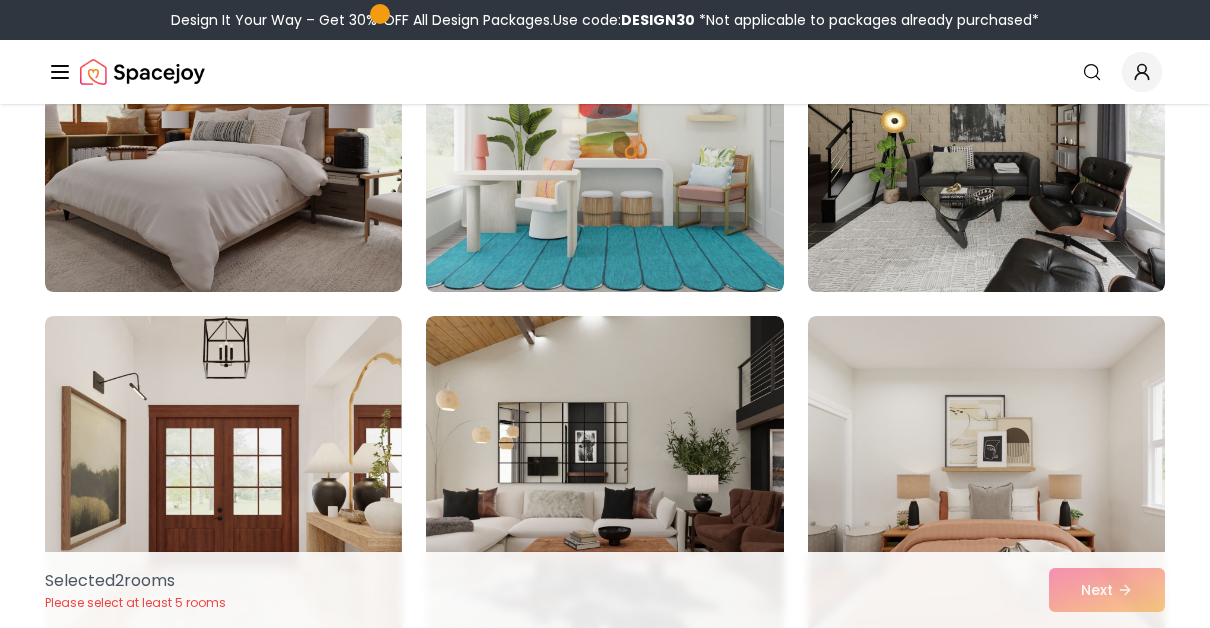 scroll, scrollTop: 6210, scrollLeft: 0, axis: vertical 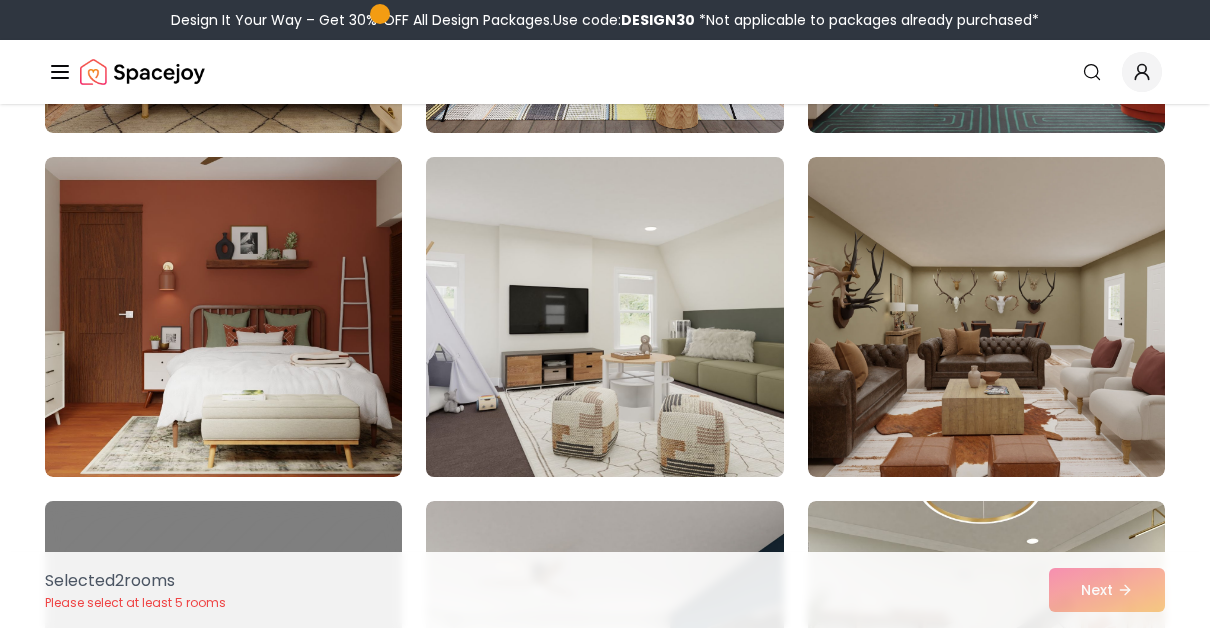 click at bounding box center [604, 317] 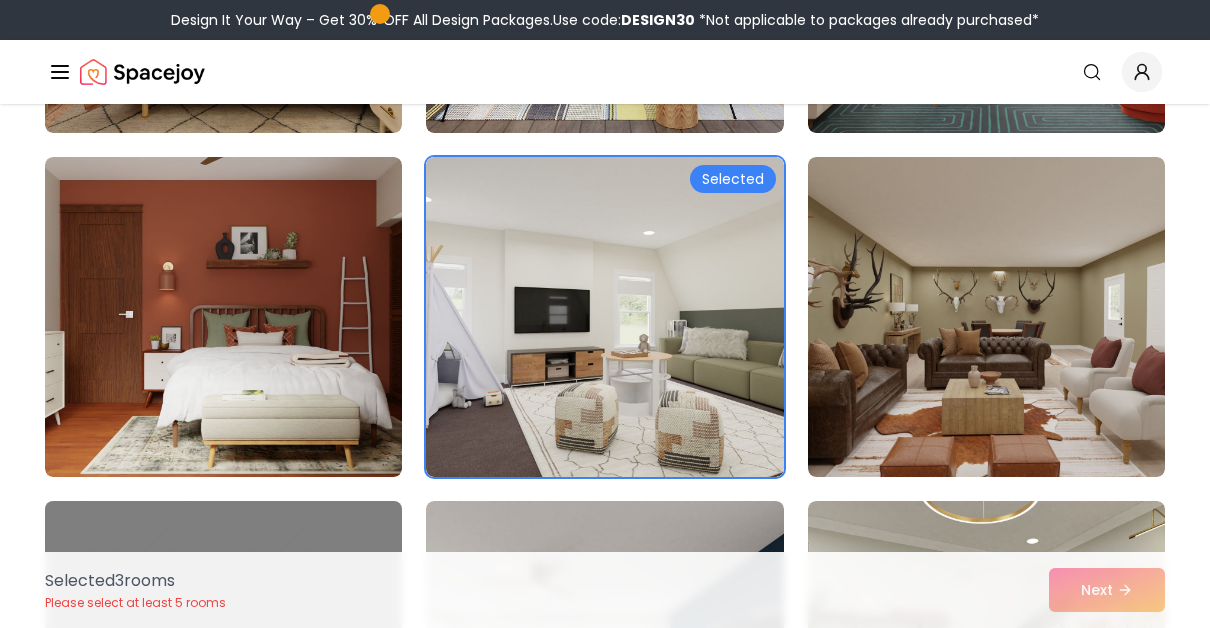 click on "Selected  3  room s Please select at least 5 rooms Next" at bounding box center [605, 590] 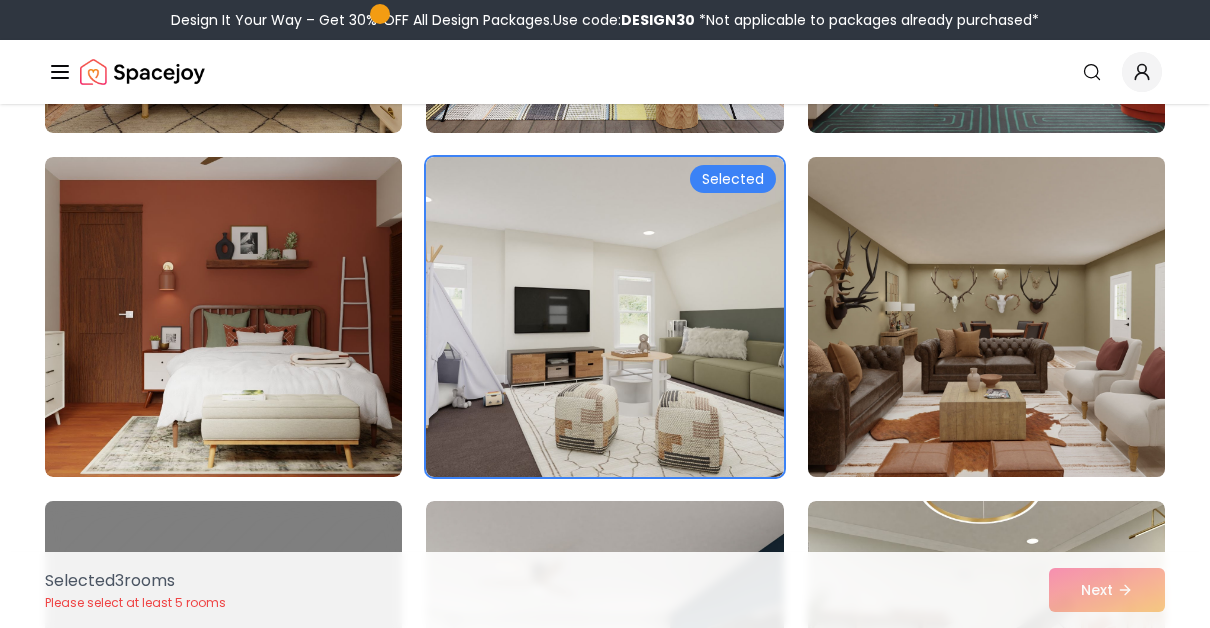 click at bounding box center [986, 317] 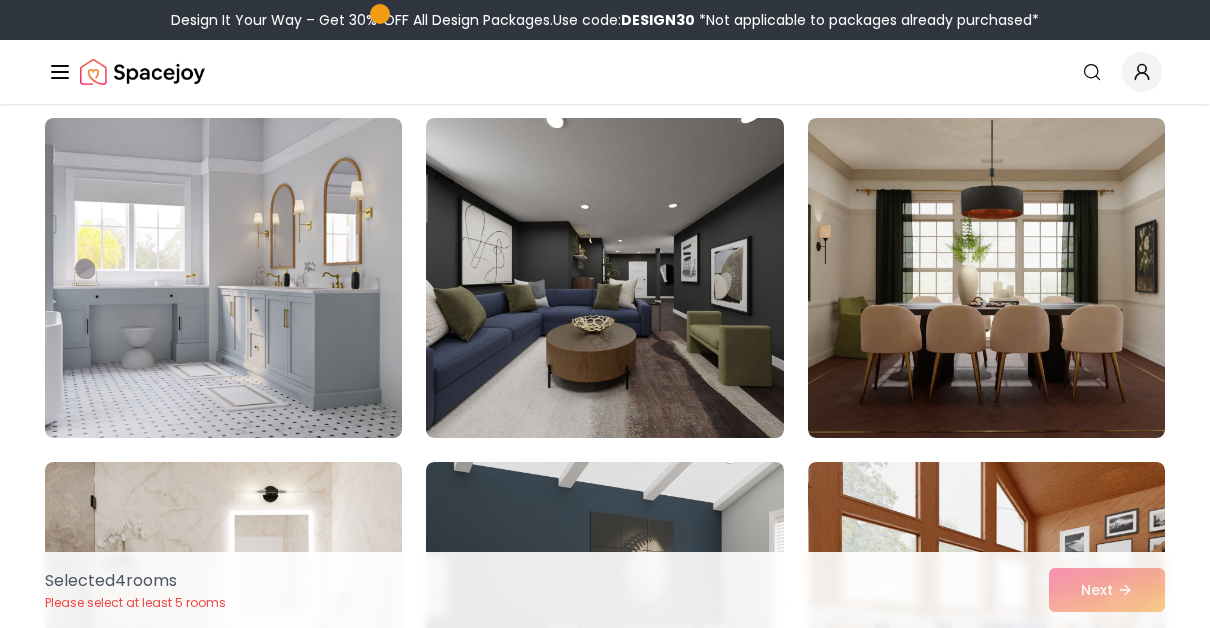 scroll, scrollTop: 9394, scrollLeft: 0, axis: vertical 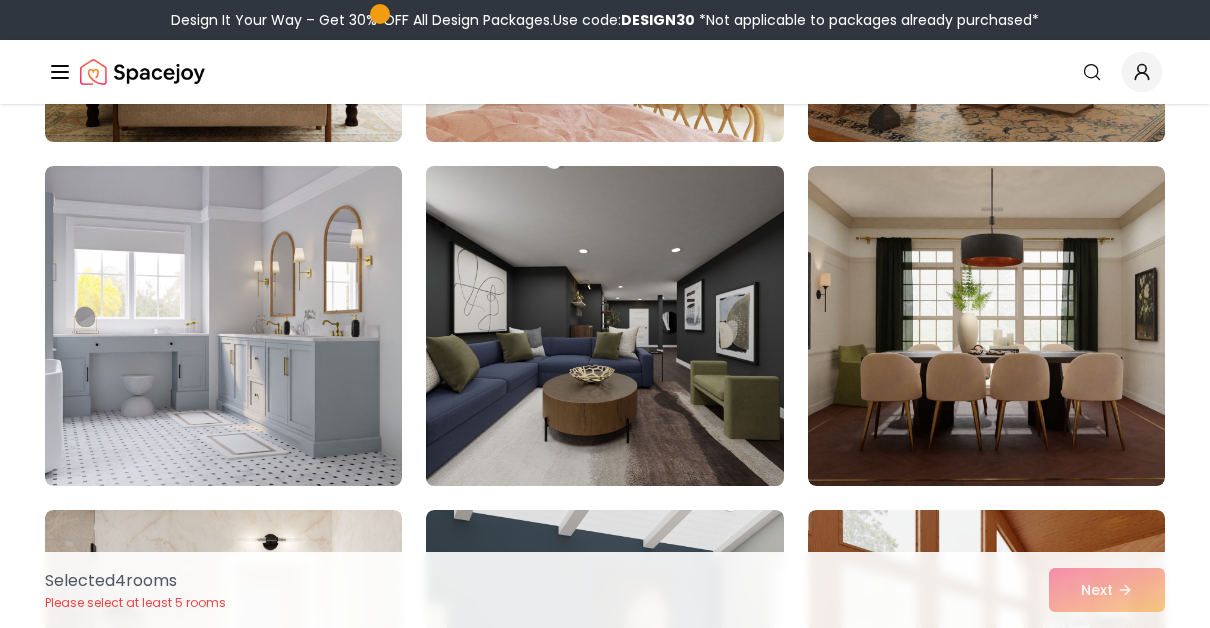 click at bounding box center (604, 326) 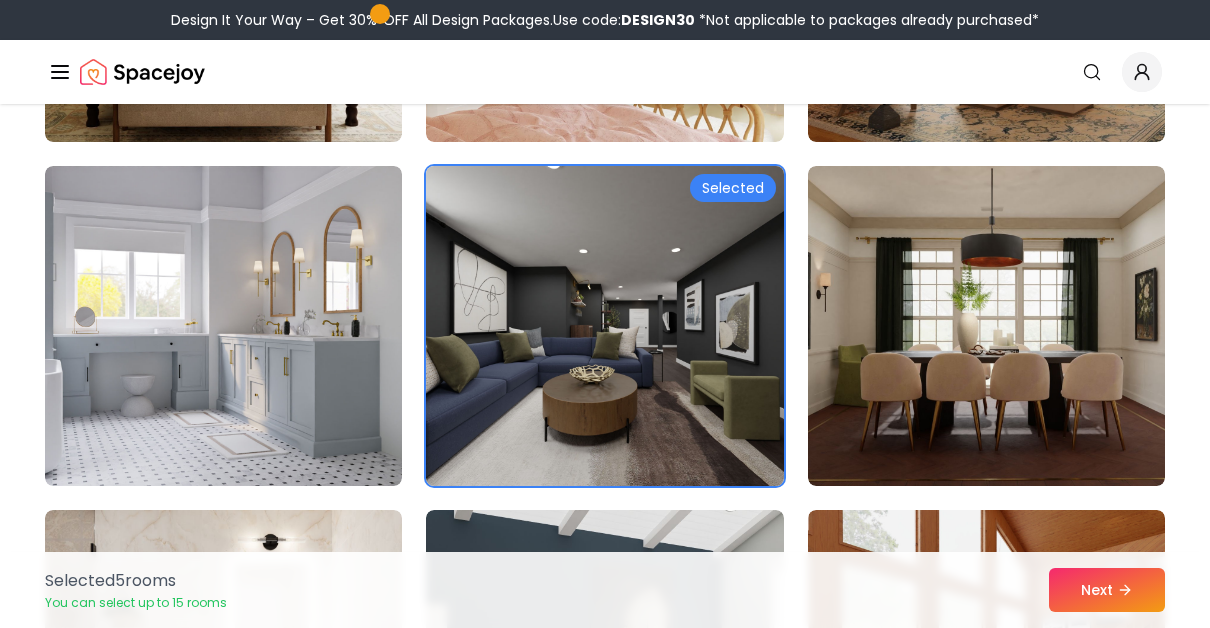 click at bounding box center [604, 326] 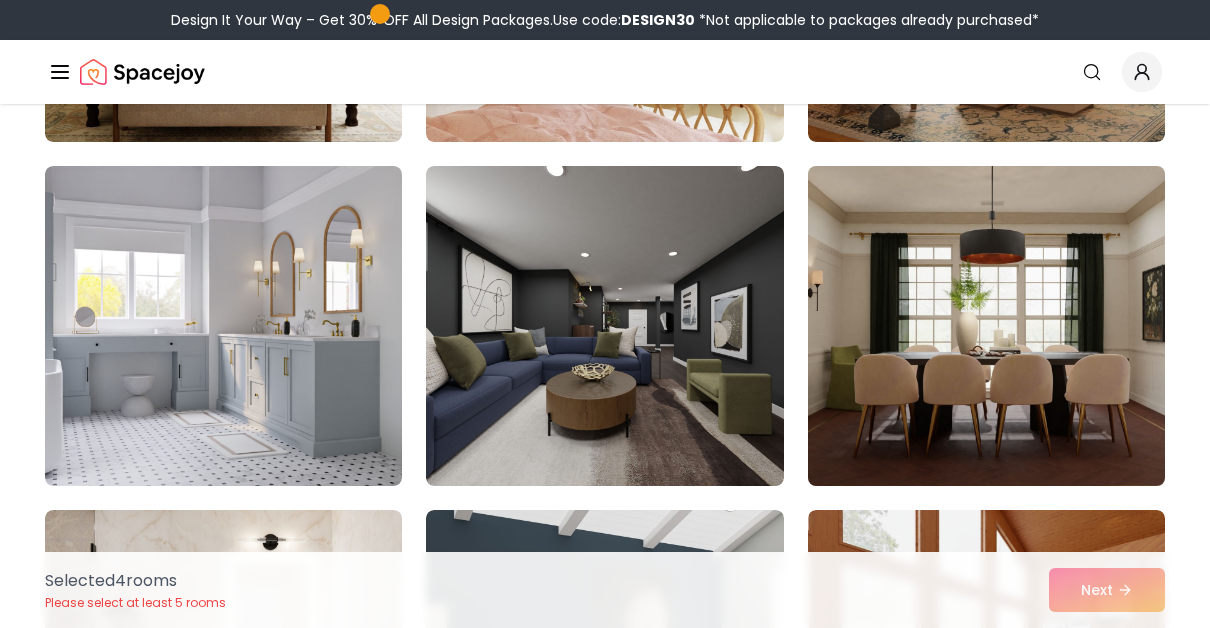 click at bounding box center (986, 326) 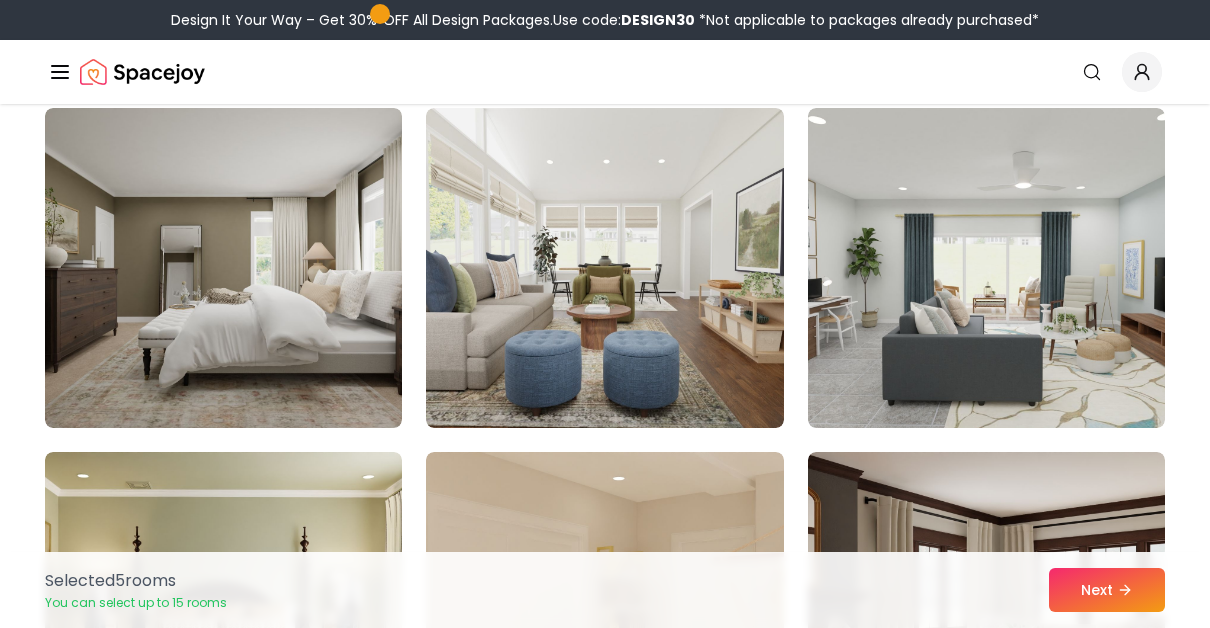 scroll, scrollTop: 8670, scrollLeft: 0, axis: vertical 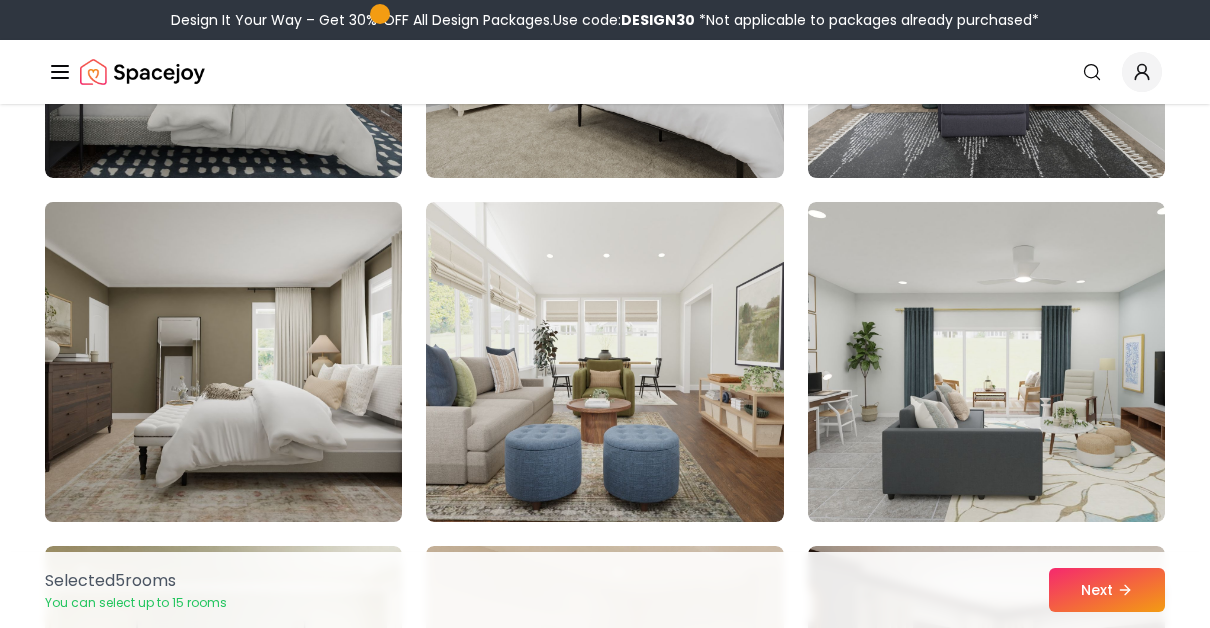 click at bounding box center (223, 362) 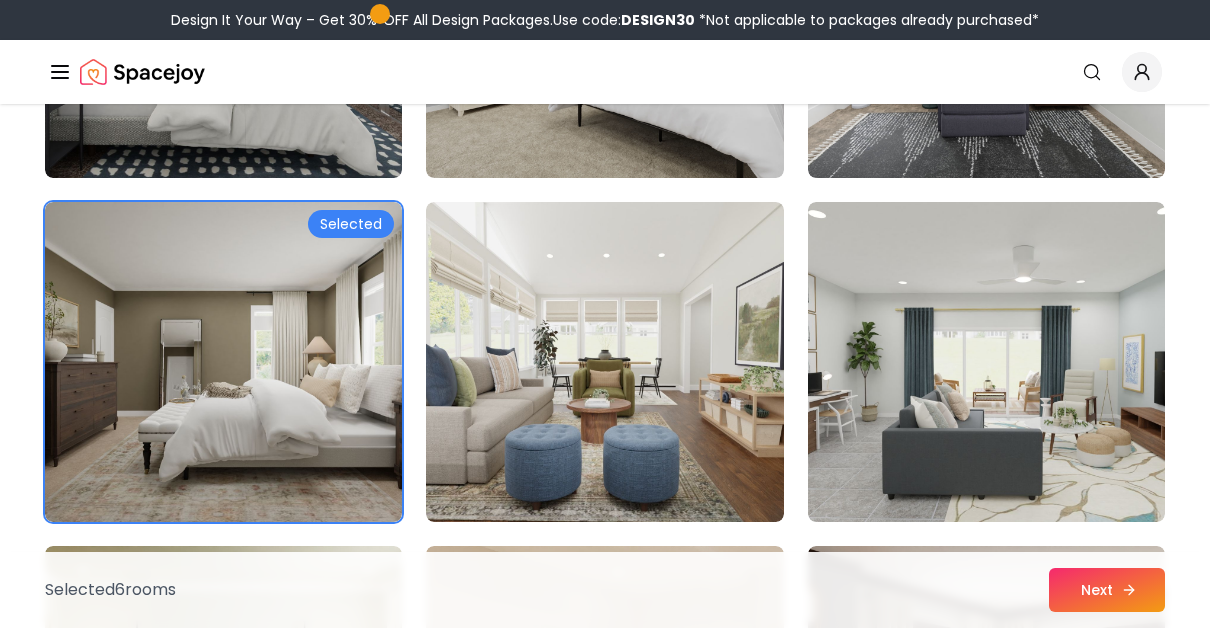 click on "Next" at bounding box center (1107, 590) 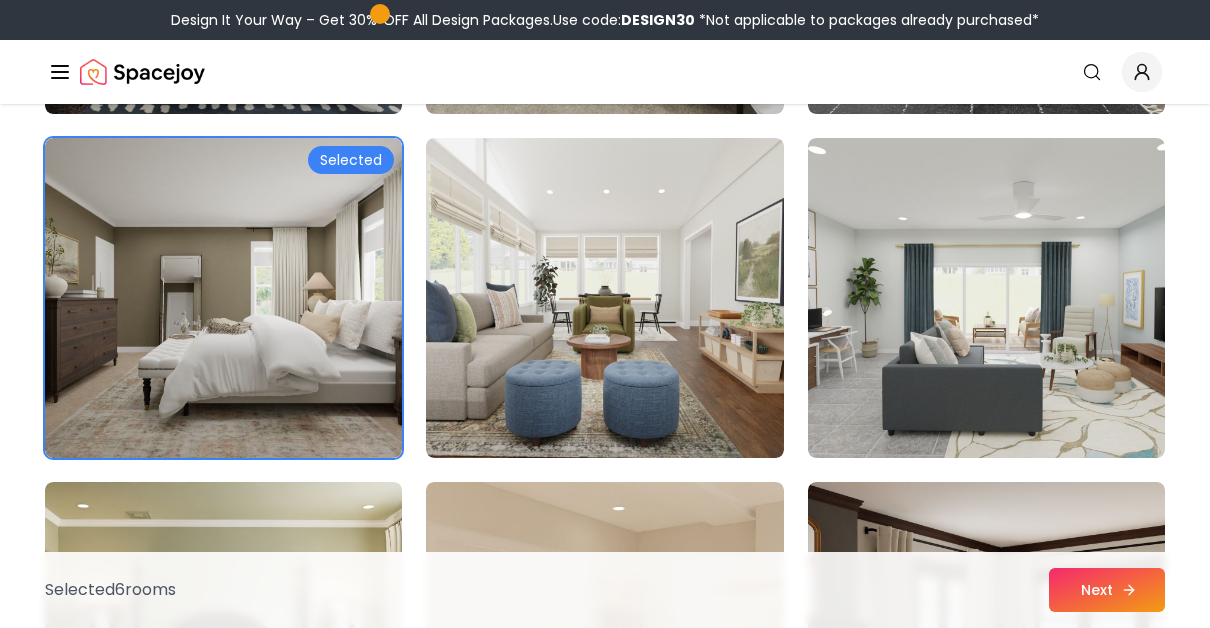 scroll, scrollTop: 8670, scrollLeft: 0, axis: vertical 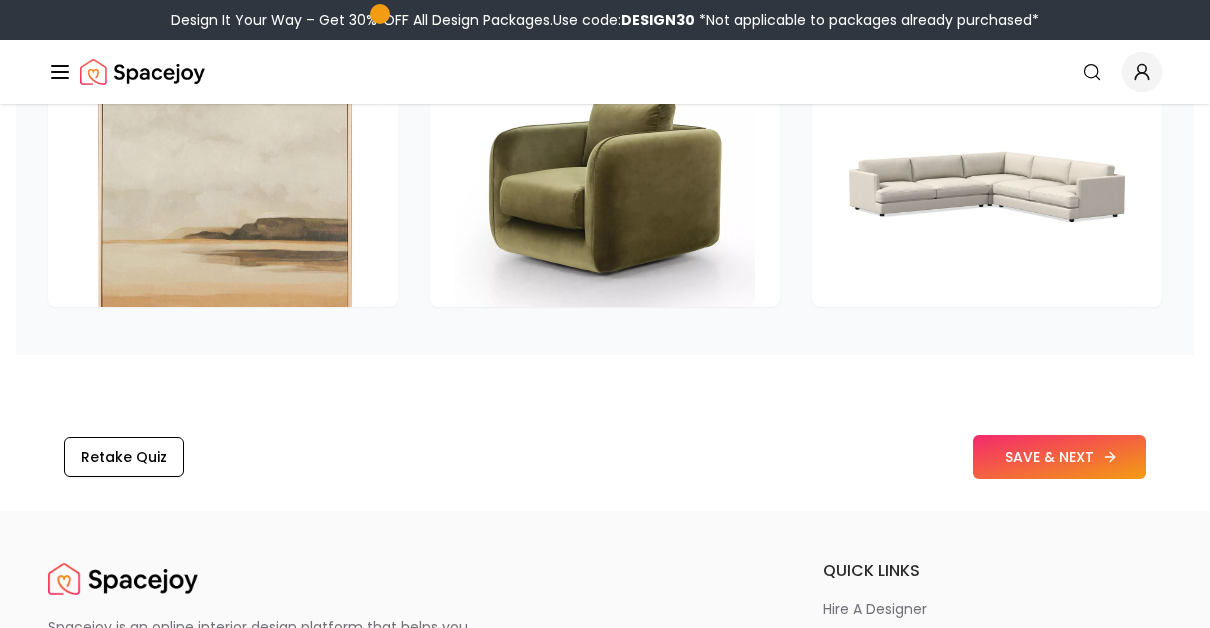 click on "SAVE & NEXT" at bounding box center [1059, 457] 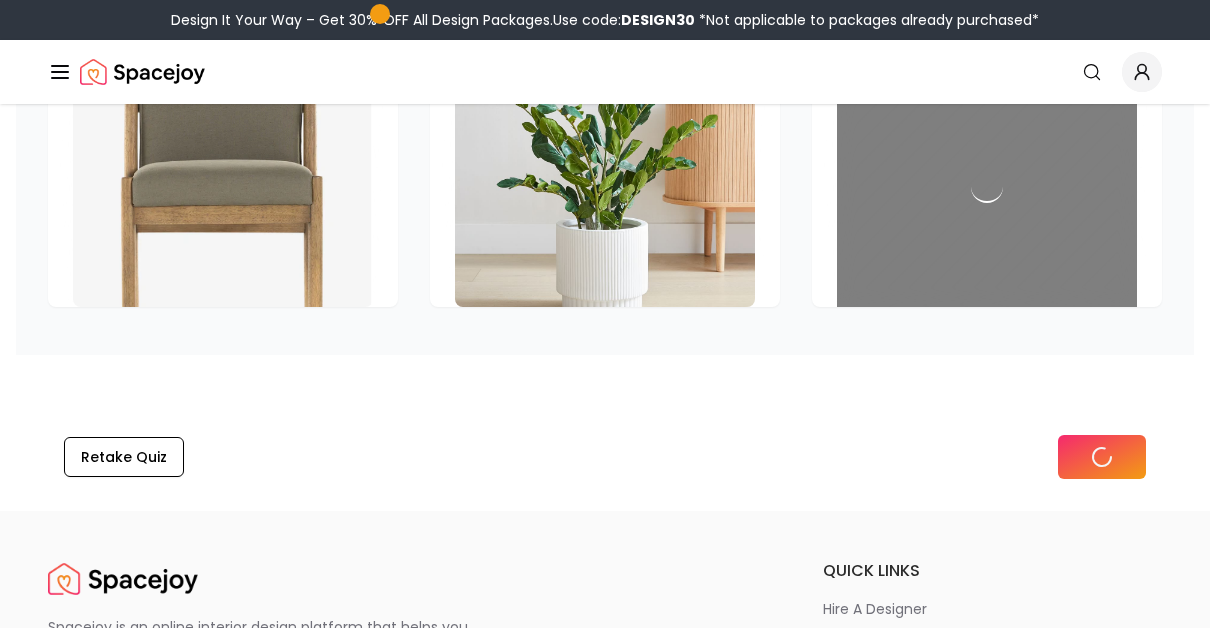 scroll, scrollTop: 3489, scrollLeft: 0, axis: vertical 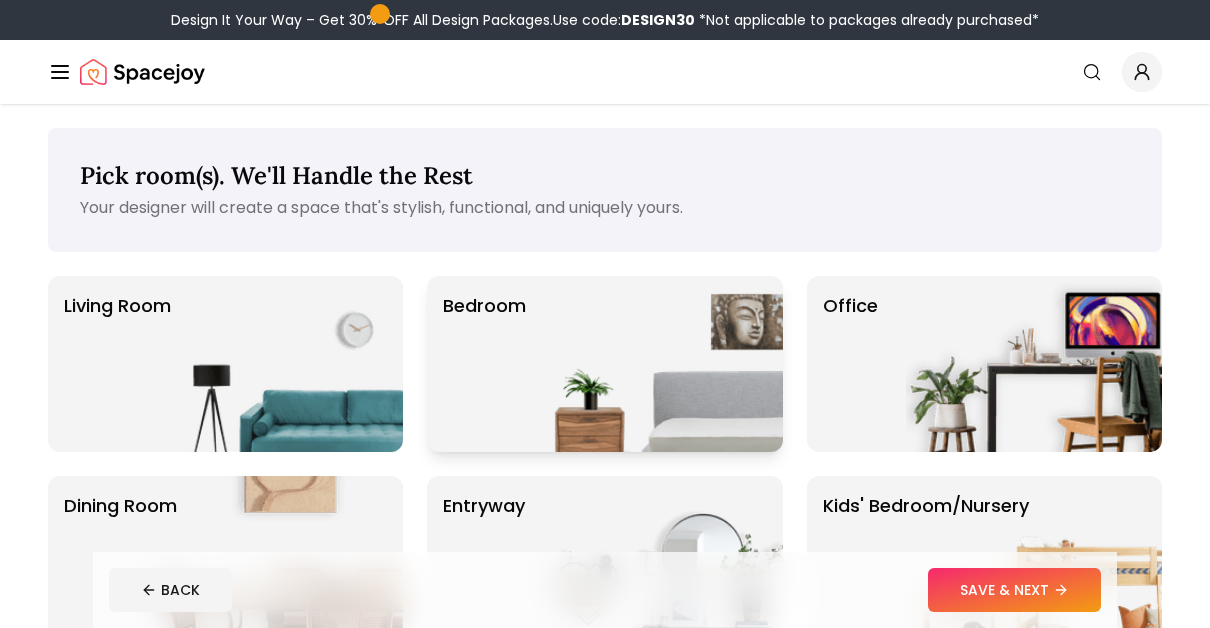 click at bounding box center [655, 364] 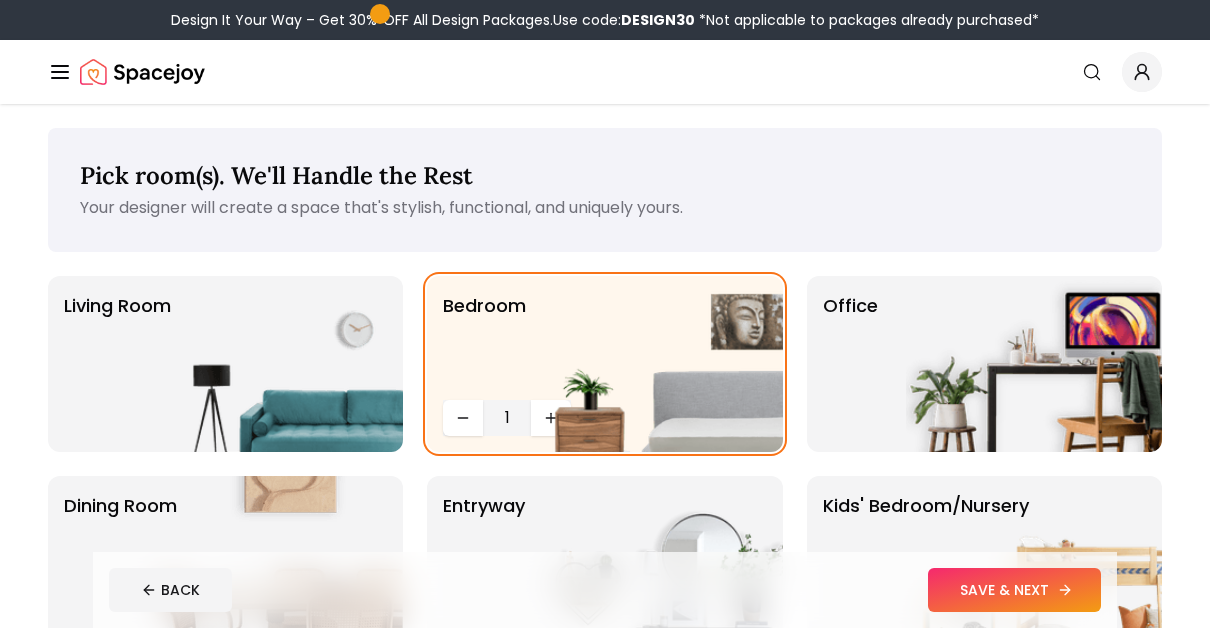 click on "SAVE & NEXT" at bounding box center (1014, 590) 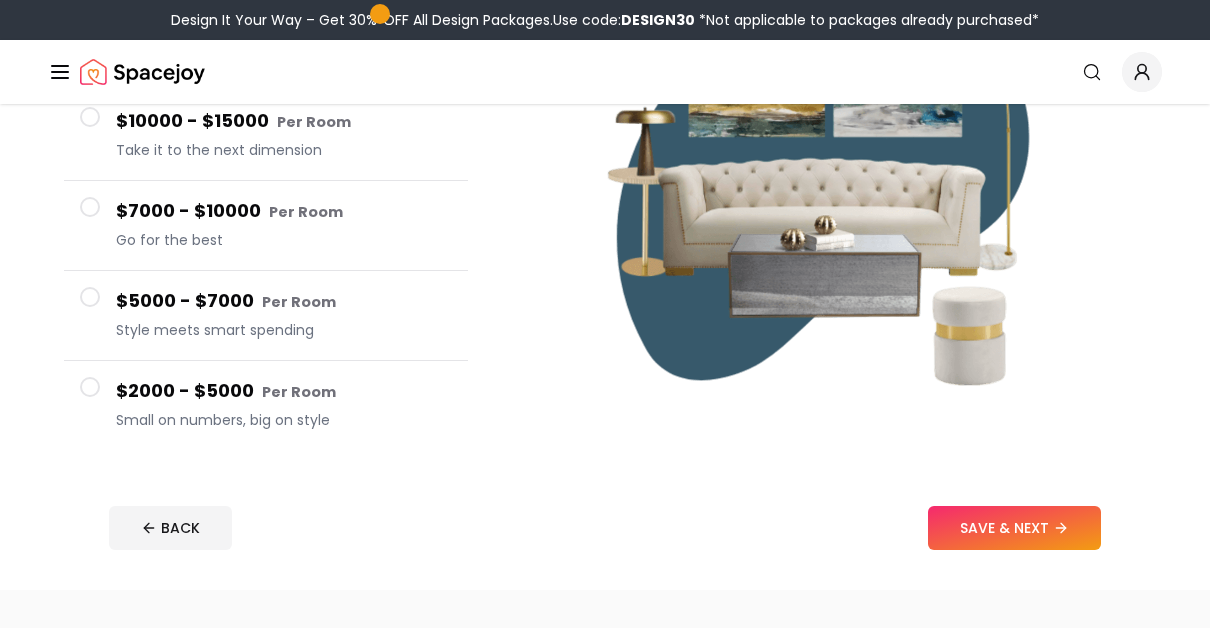 scroll, scrollTop: 358, scrollLeft: 0, axis: vertical 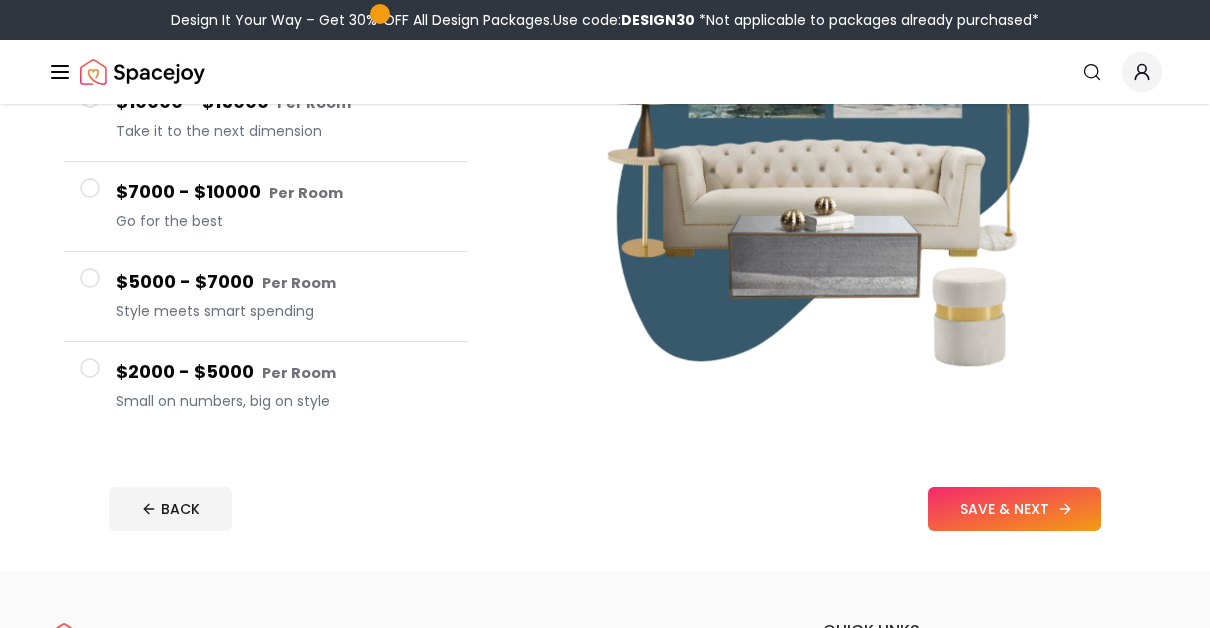 click on "SAVE & NEXT" at bounding box center (1014, 509) 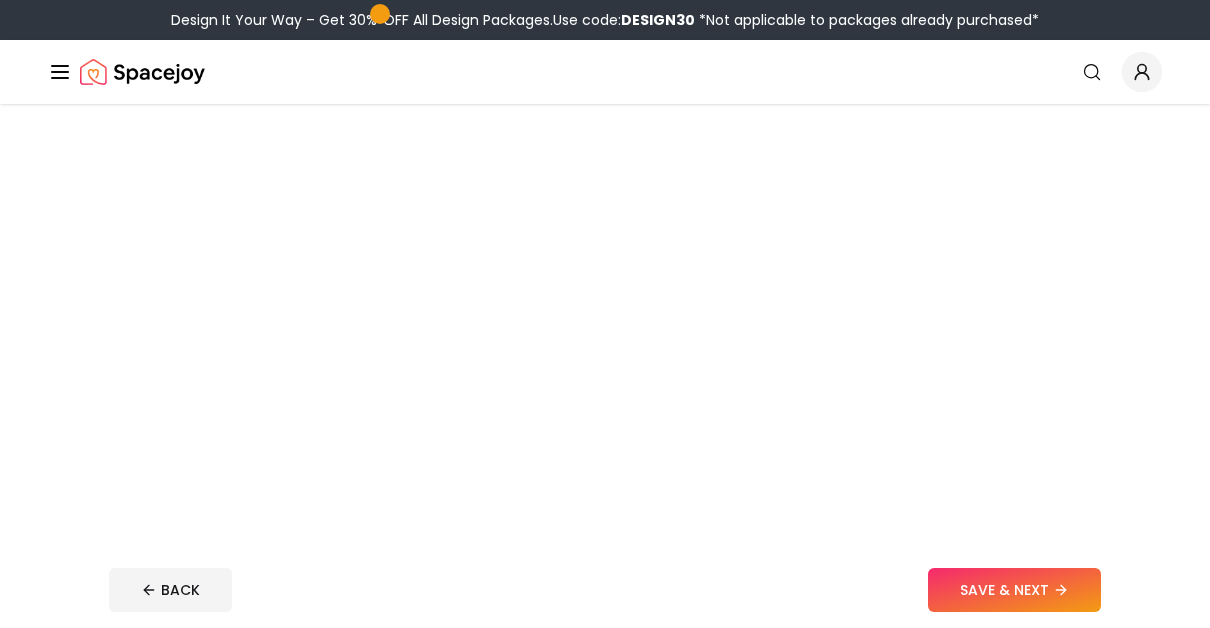 scroll, scrollTop: 0, scrollLeft: 0, axis: both 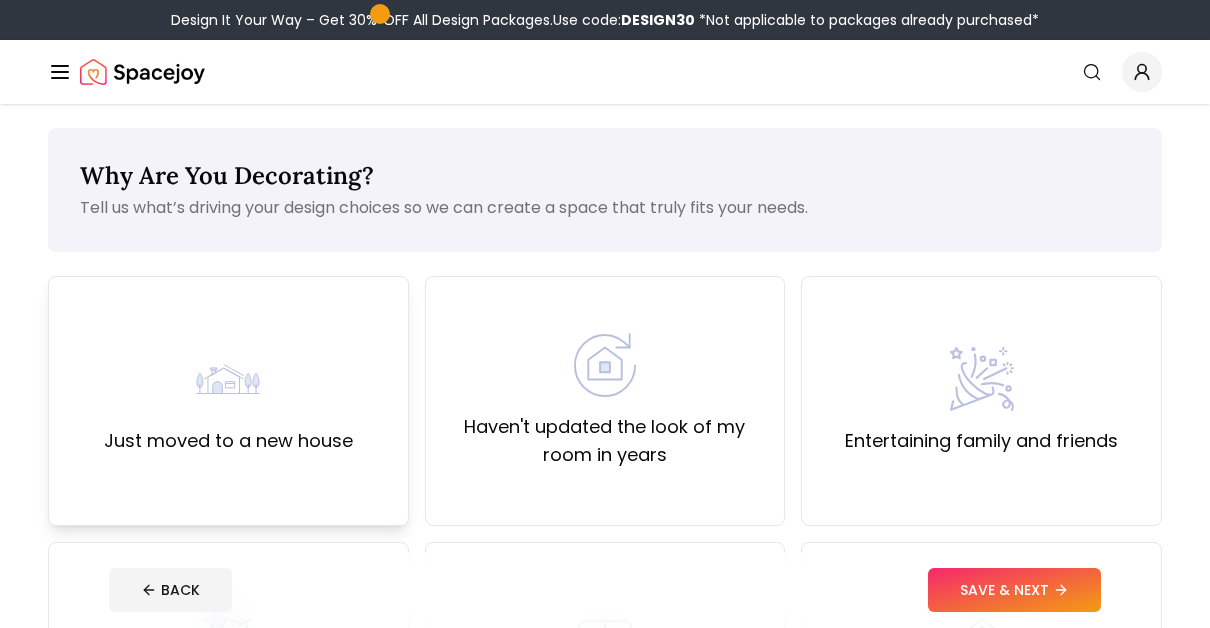 click on "Just moved to a new house" at bounding box center [228, 401] 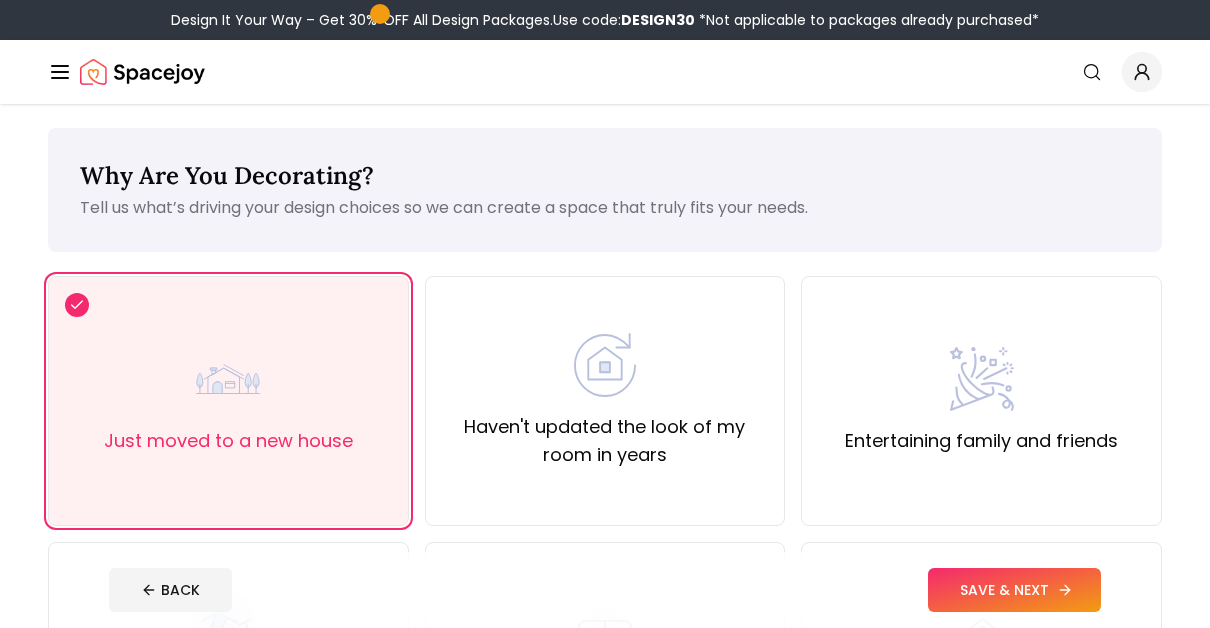 click on "SAVE & NEXT" at bounding box center (1014, 590) 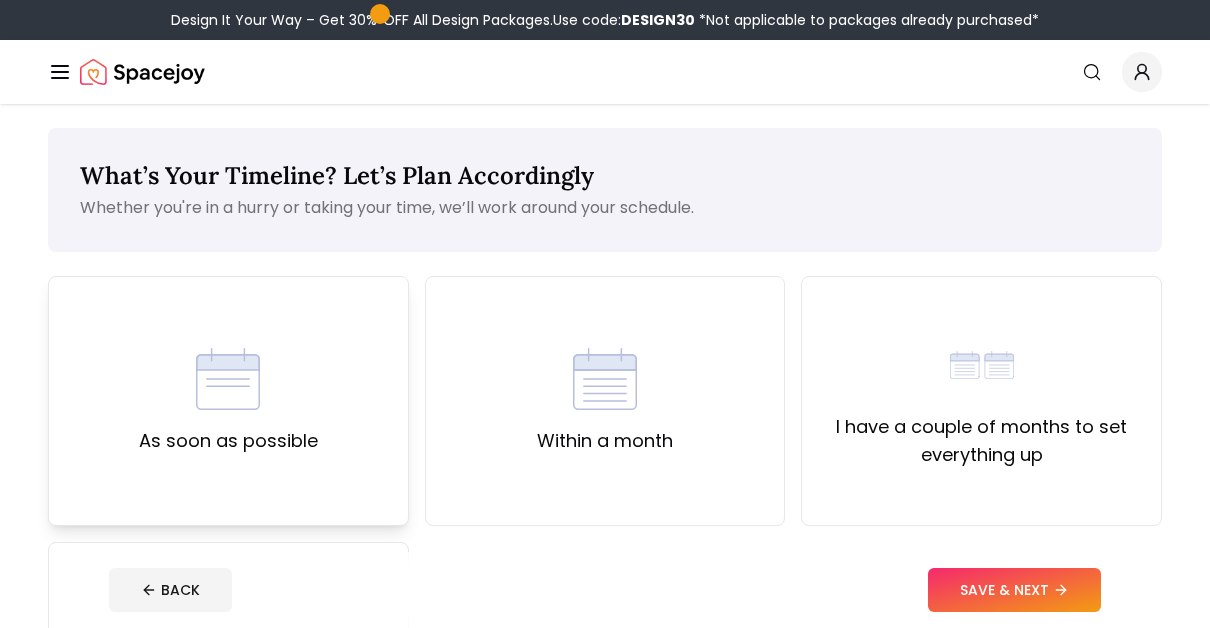 click on "As soon as possible" at bounding box center [228, 401] 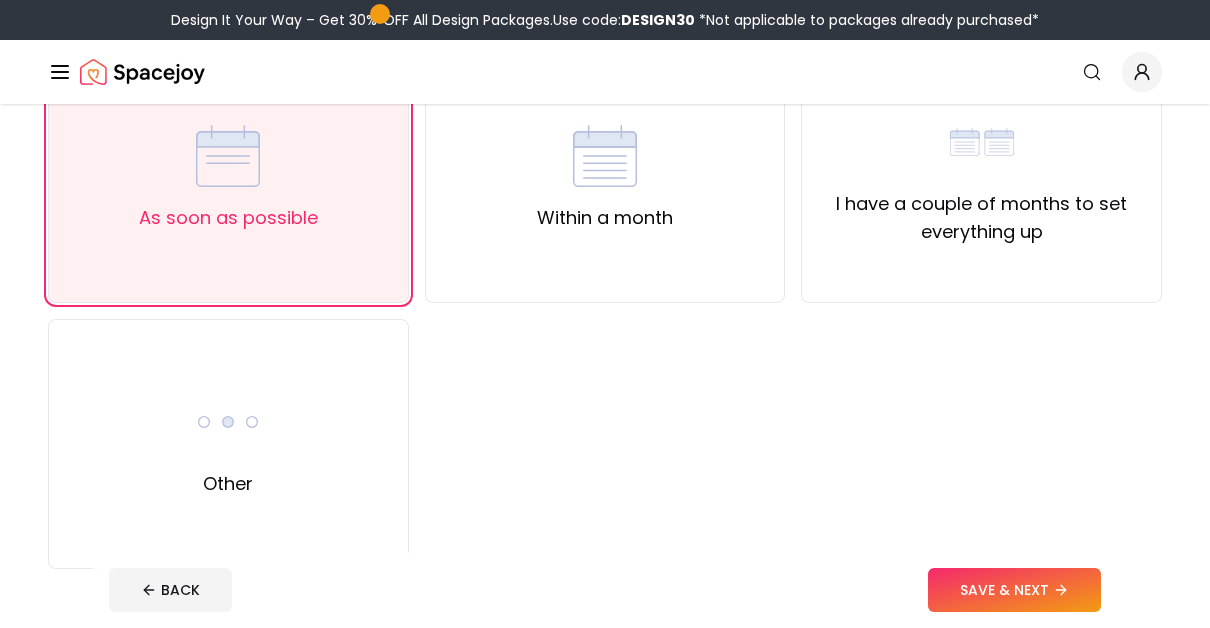 scroll, scrollTop: 235, scrollLeft: 0, axis: vertical 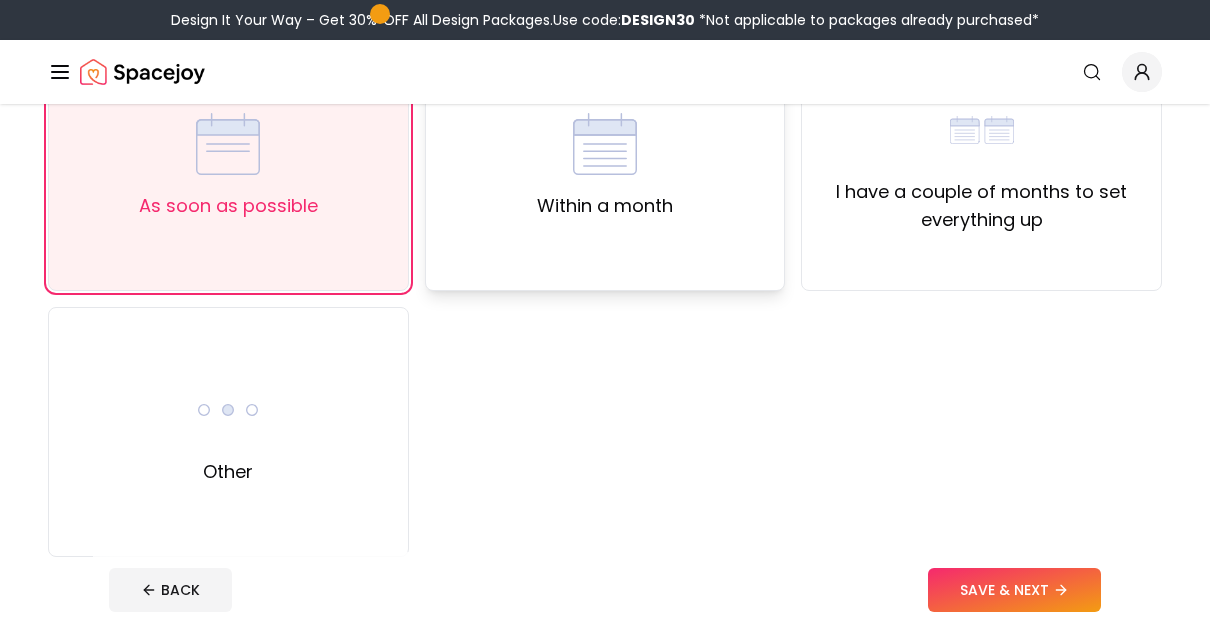 click on "Within a month" at bounding box center [605, 166] 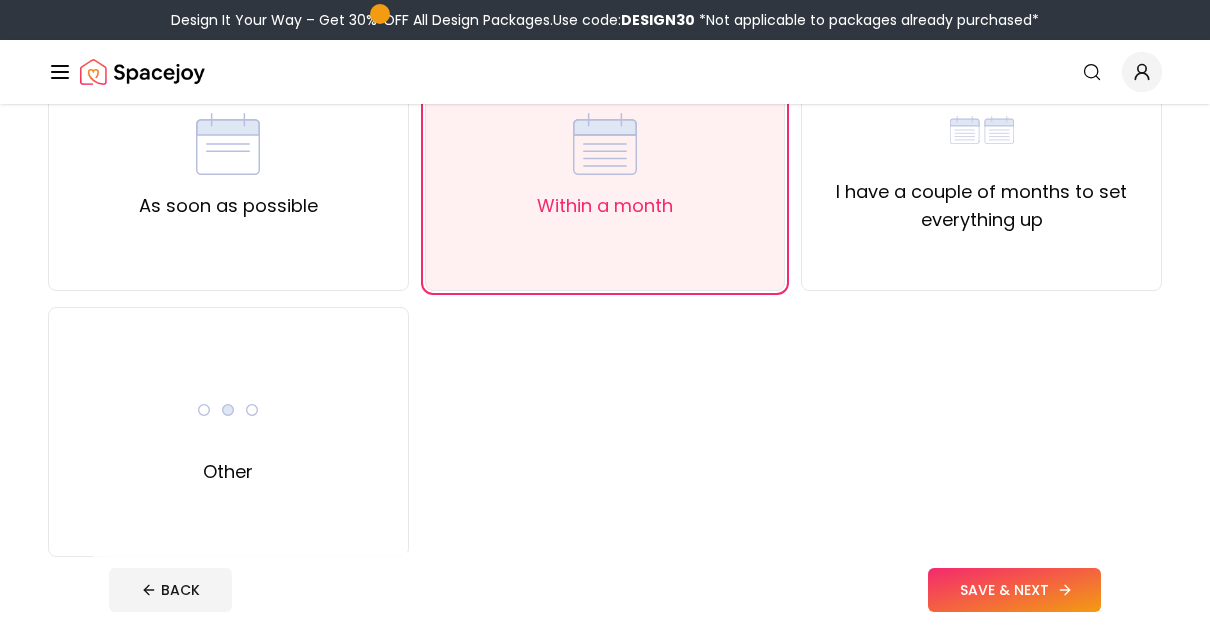 click on "SAVE & NEXT" at bounding box center (1014, 590) 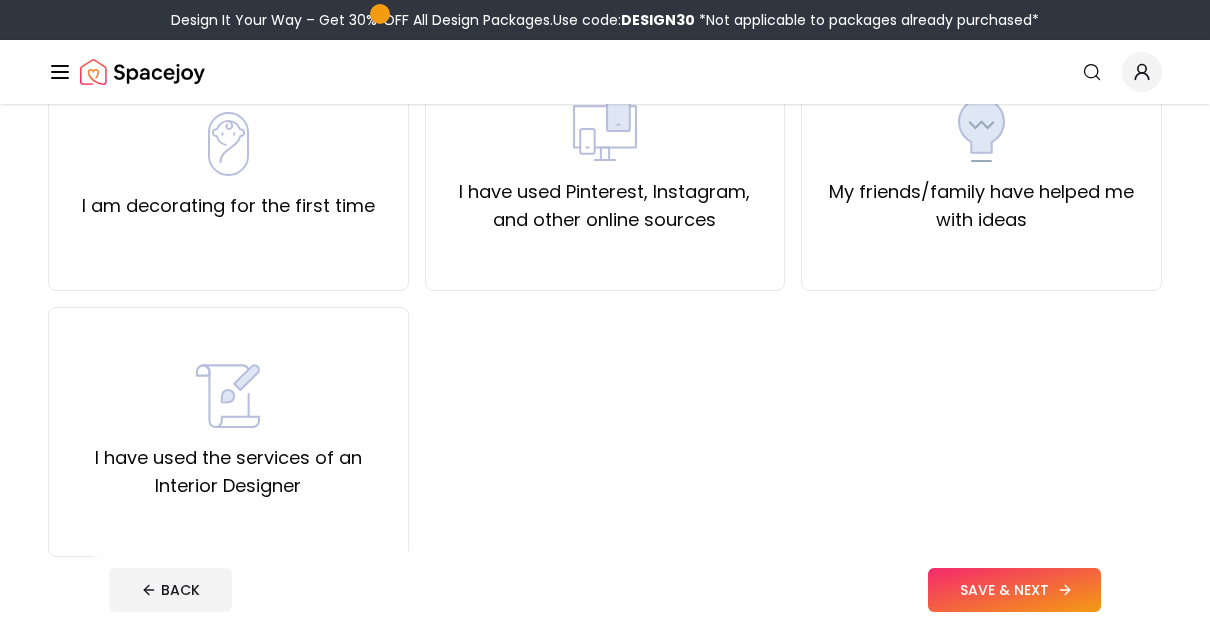 scroll, scrollTop: 0, scrollLeft: 0, axis: both 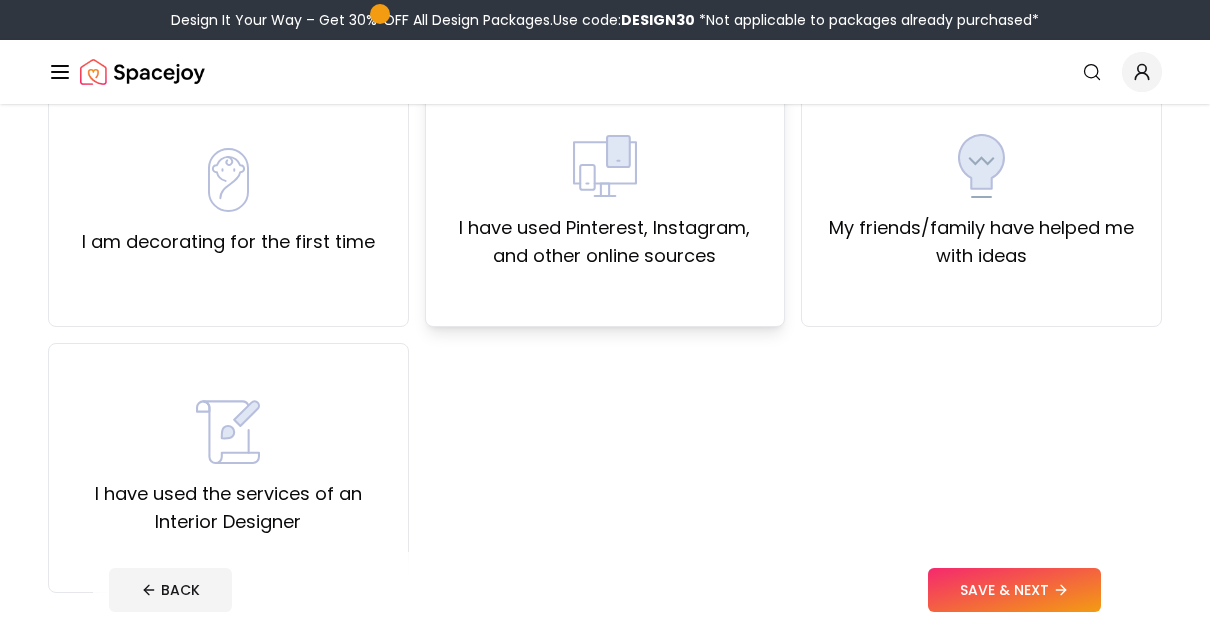 click on "I have used Pinterest, Instagram, and other online sources" at bounding box center [605, 202] 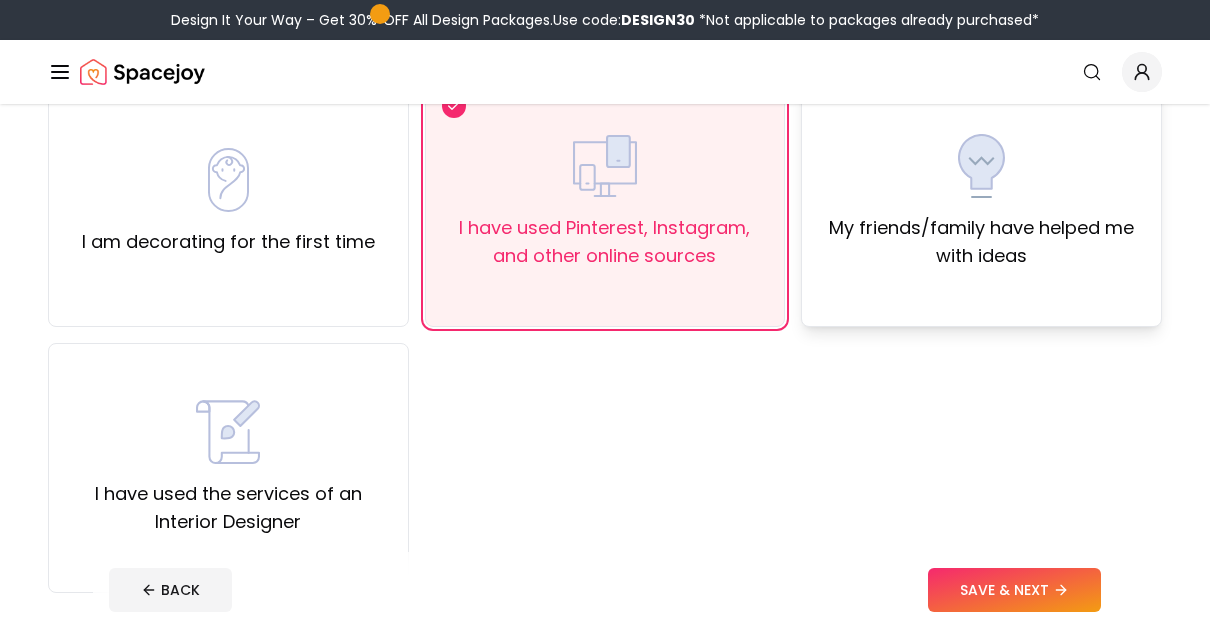 click on "My friends/family have helped me with ideas" at bounding box center [981, 202] 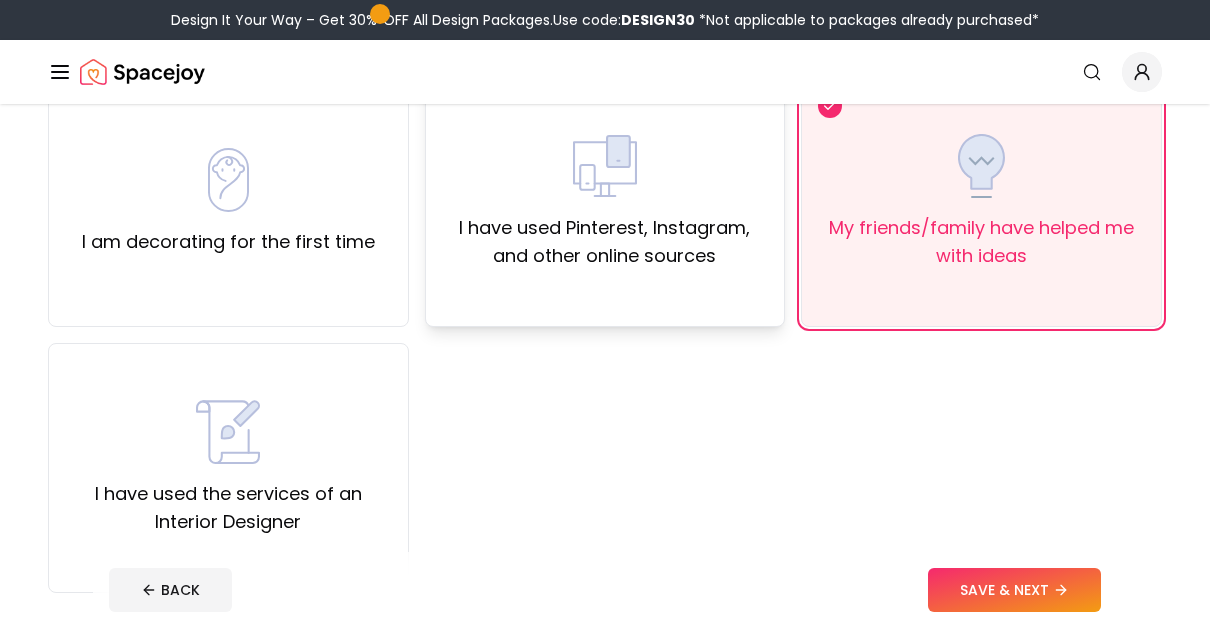 click on "I have used Pinterest, Instagram, and other online sources" at bounding box center [605, 242] 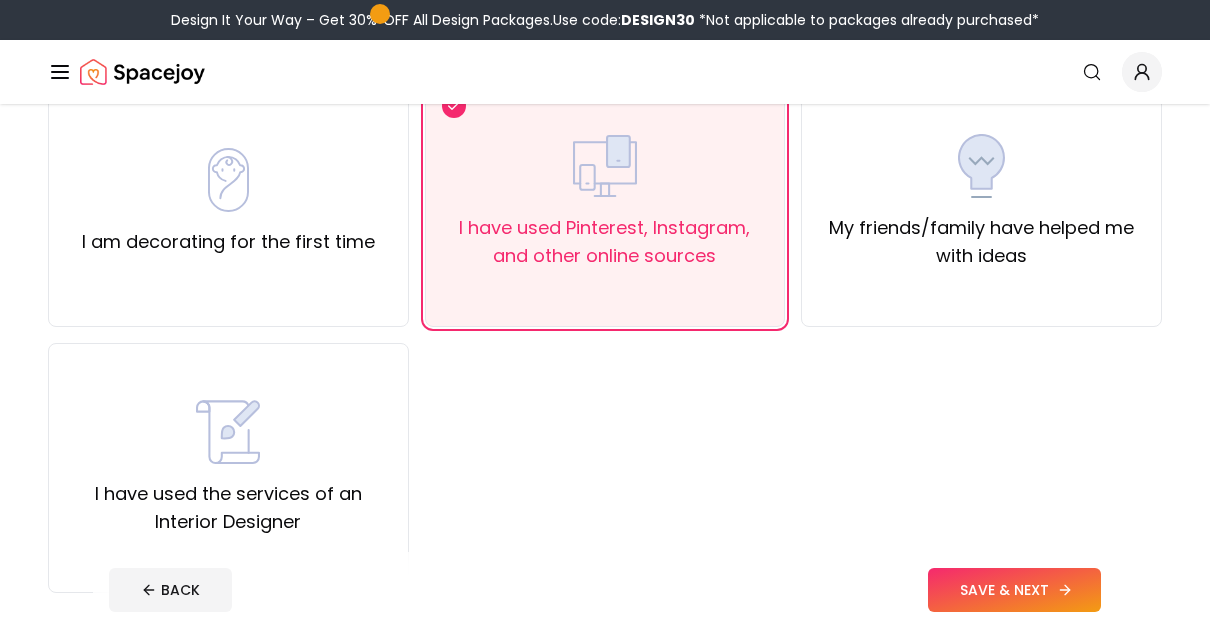 click on "SAVE & NEXT" at bounding box center (1014, 590) 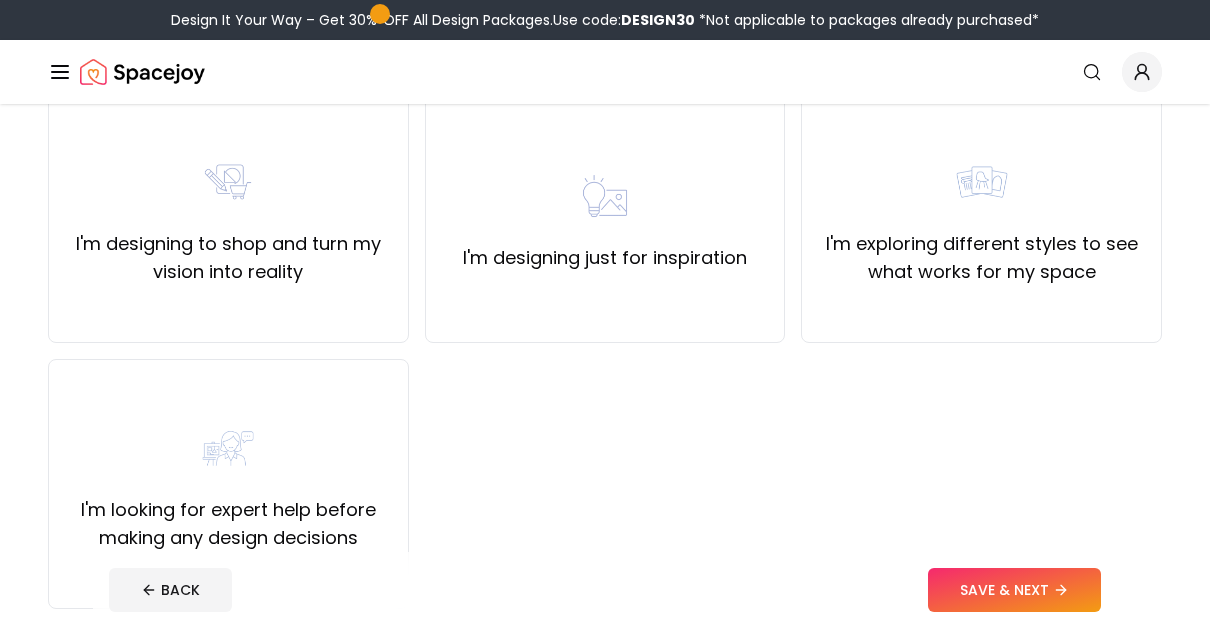 scroll, scrollTop: 180, scrollLeft: 0, axis: vertical 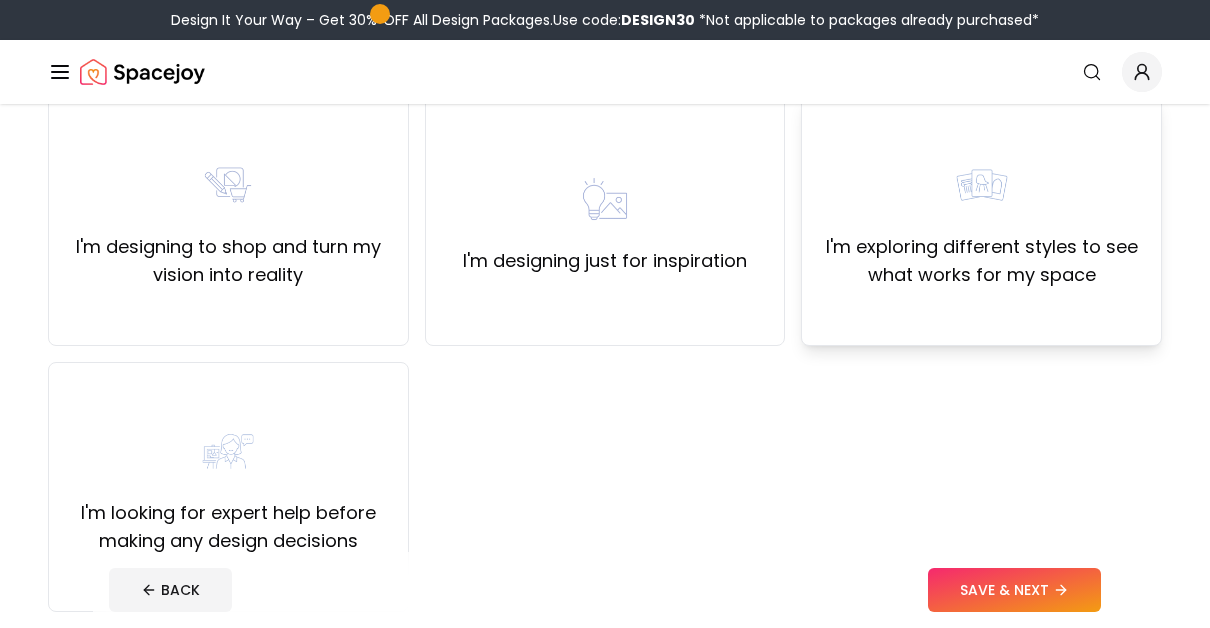 click on "I'm exploring different styles to see what works for my space" at bounding box center (981, 261) 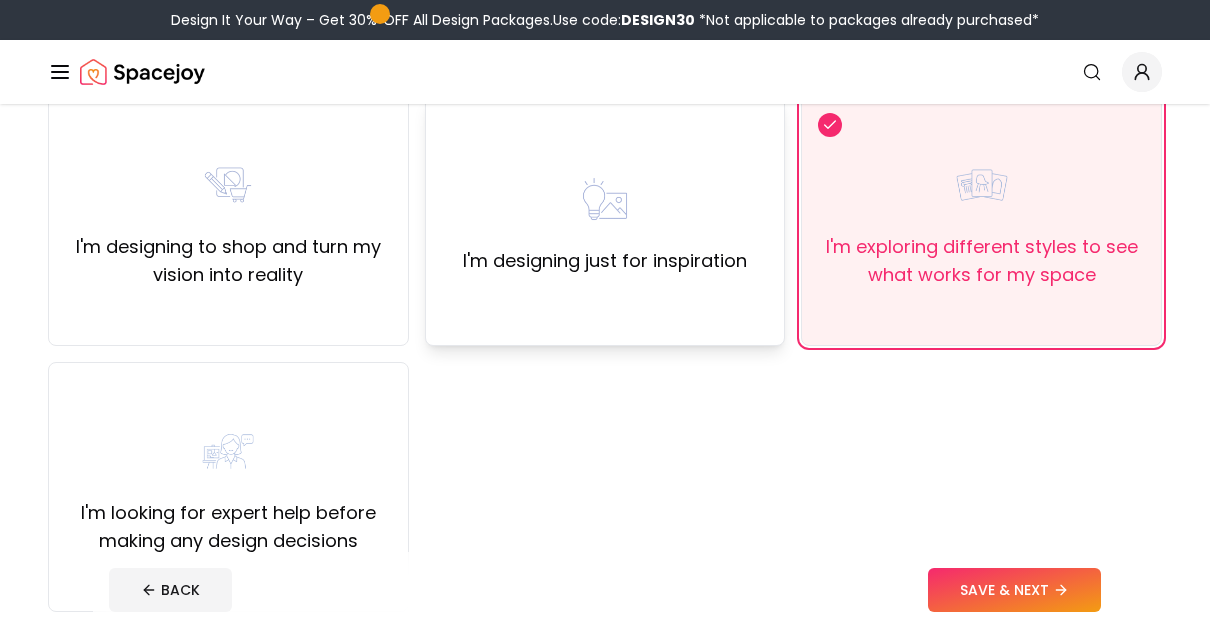 click on "I'm designing just for inspiration" at bounding box center (605, 221) 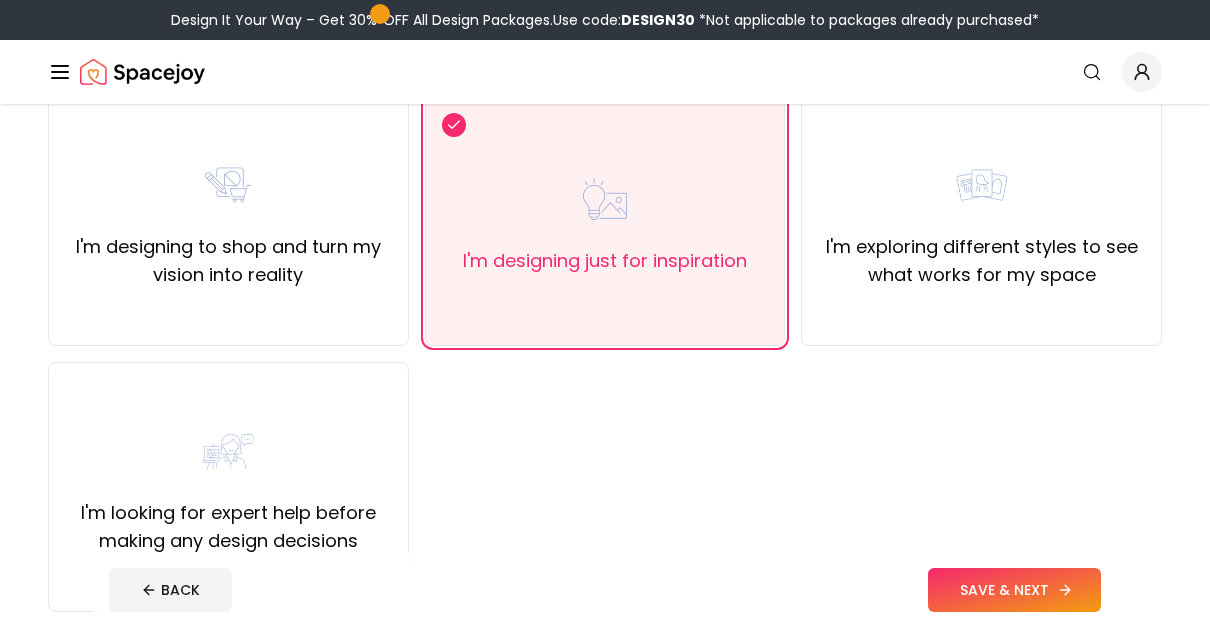 click on "SAVE & NEXT" at bounding box center [1014, 590] 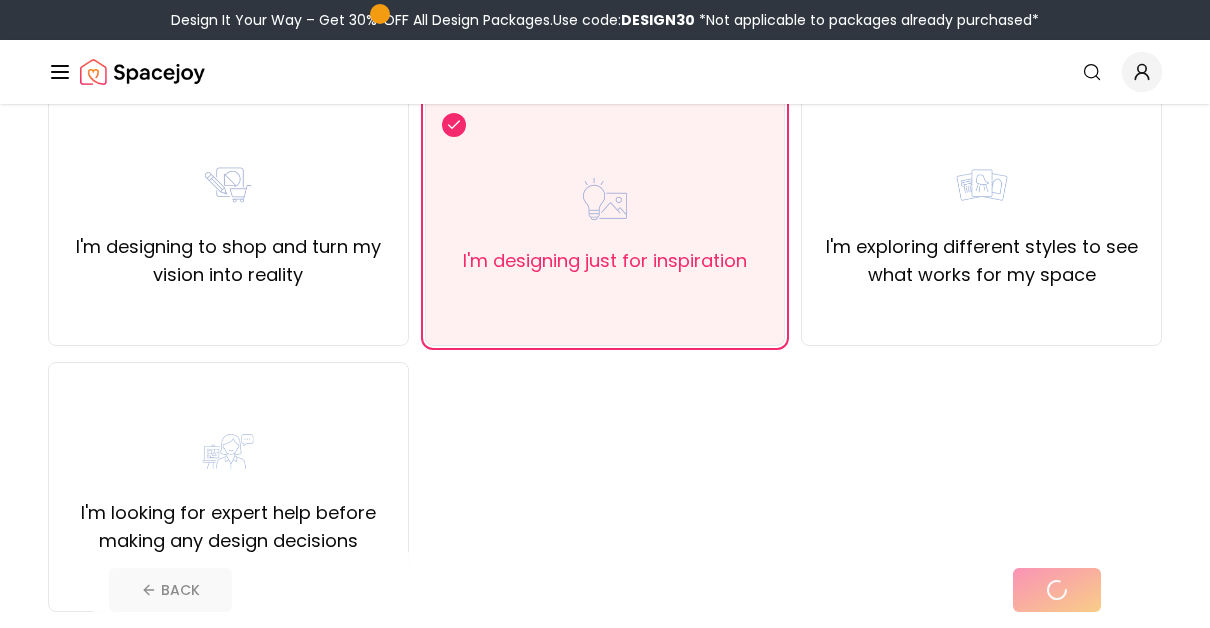 scroll, scrollTop: 0, scrollLeft: 0, axis: both 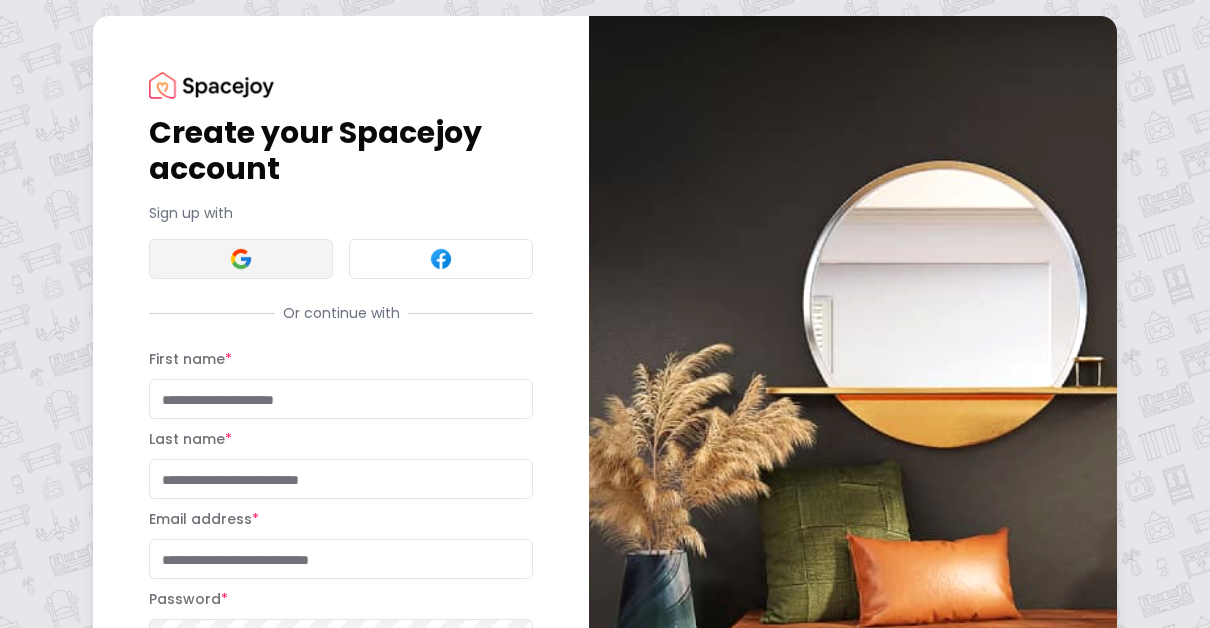 click at bounding box center [241, 259] 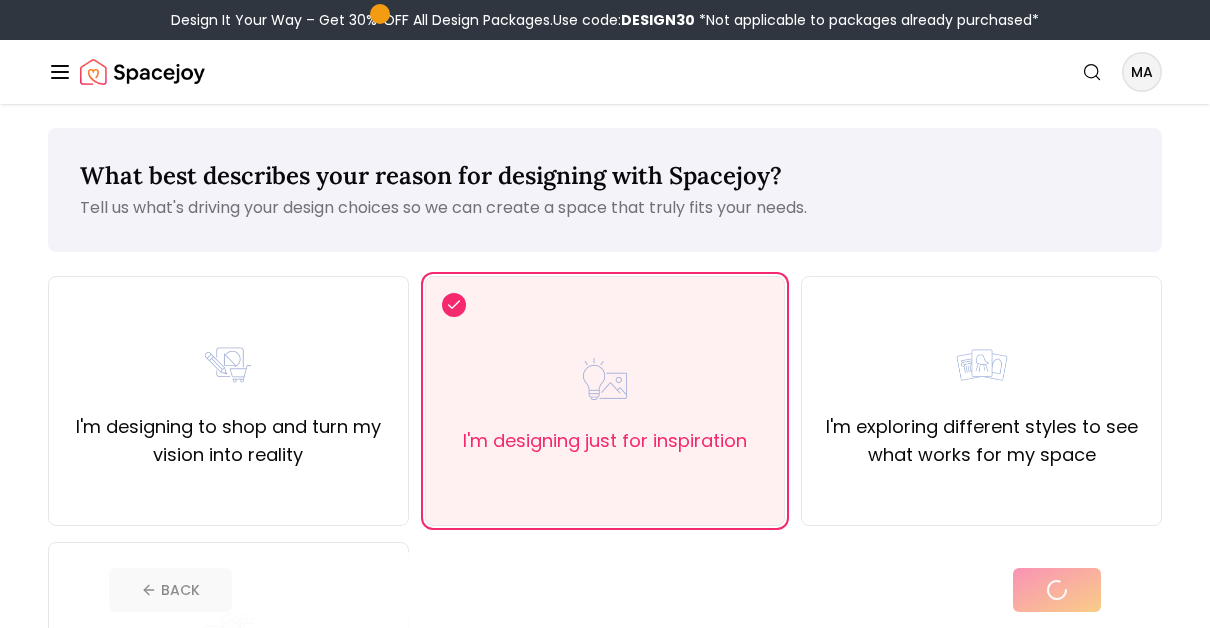 scroll, scrollTop: 262, scrollLeft: 0, axis: vertical 